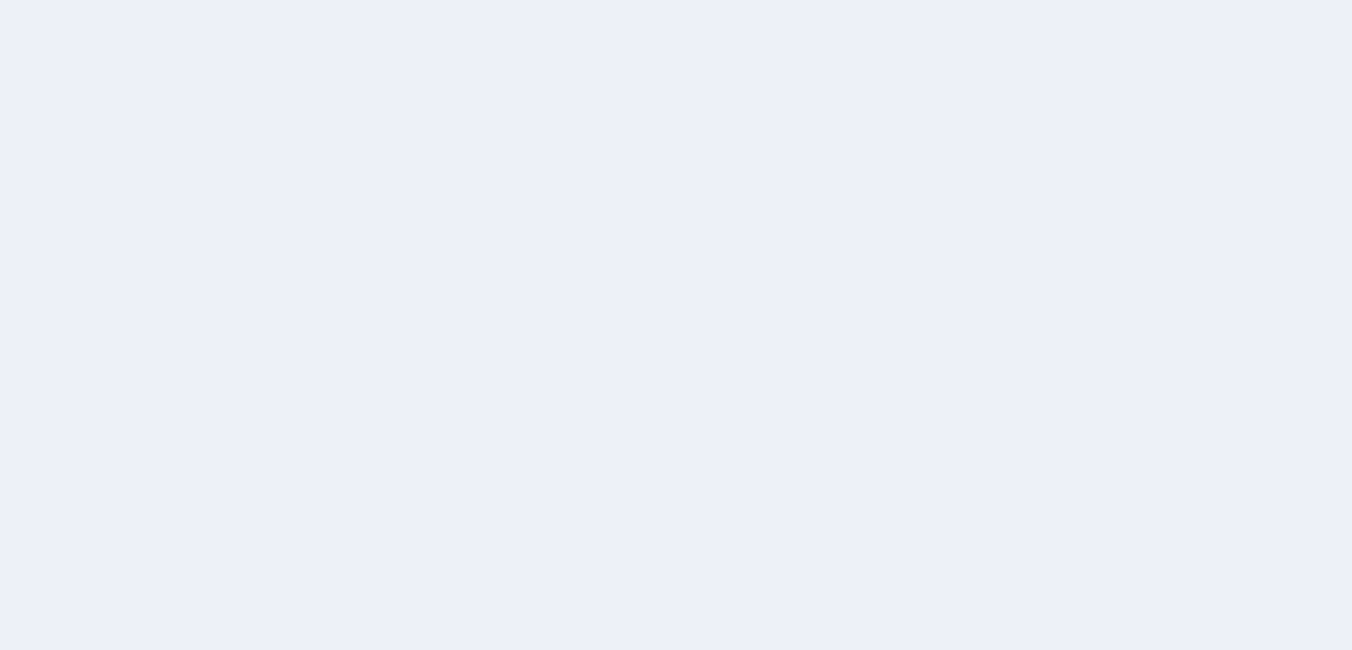 scroll, scrollTop: 0, scrollLeft: 0, axis: both 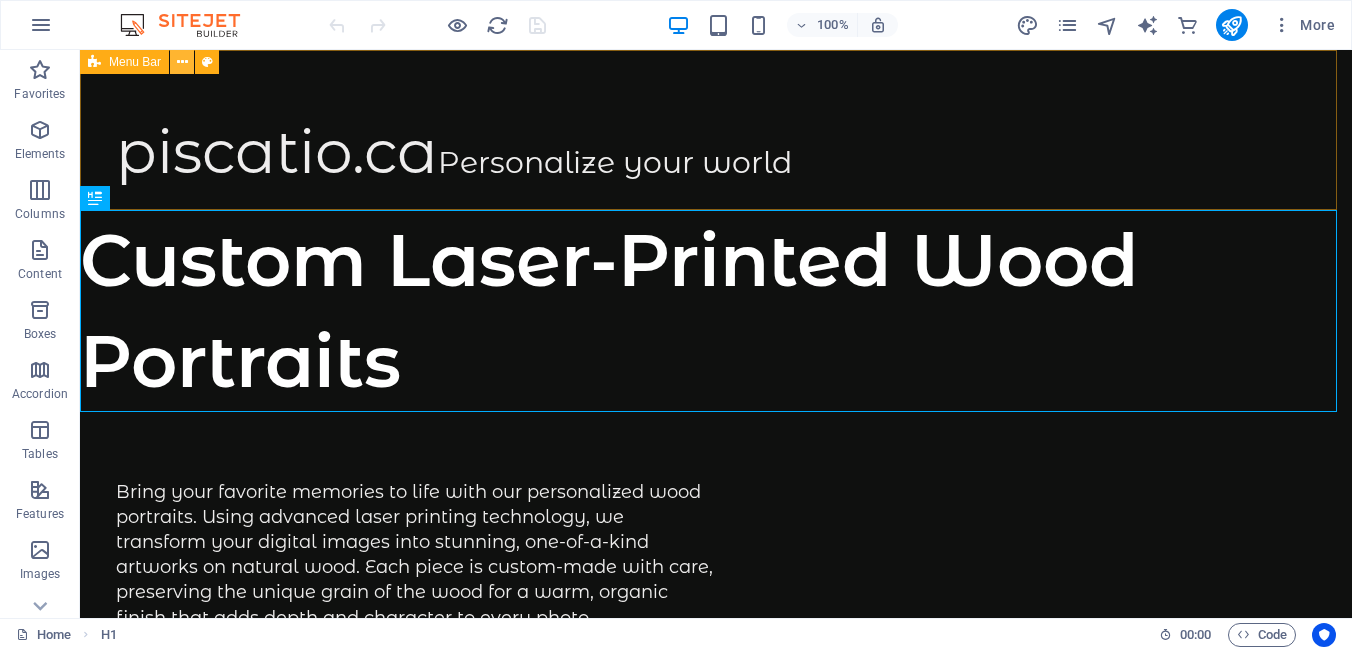 click at bounding box center (182, 62) 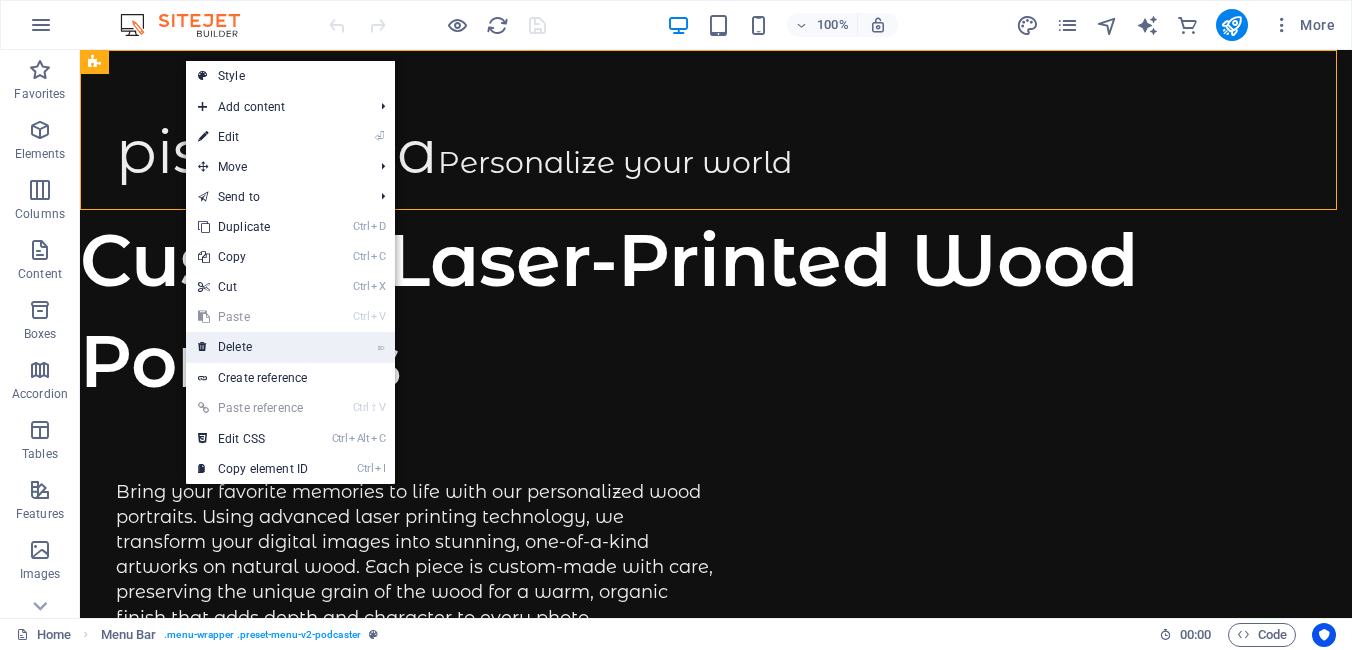 click on "⌦  Delete" at bounding box center [253, 347] 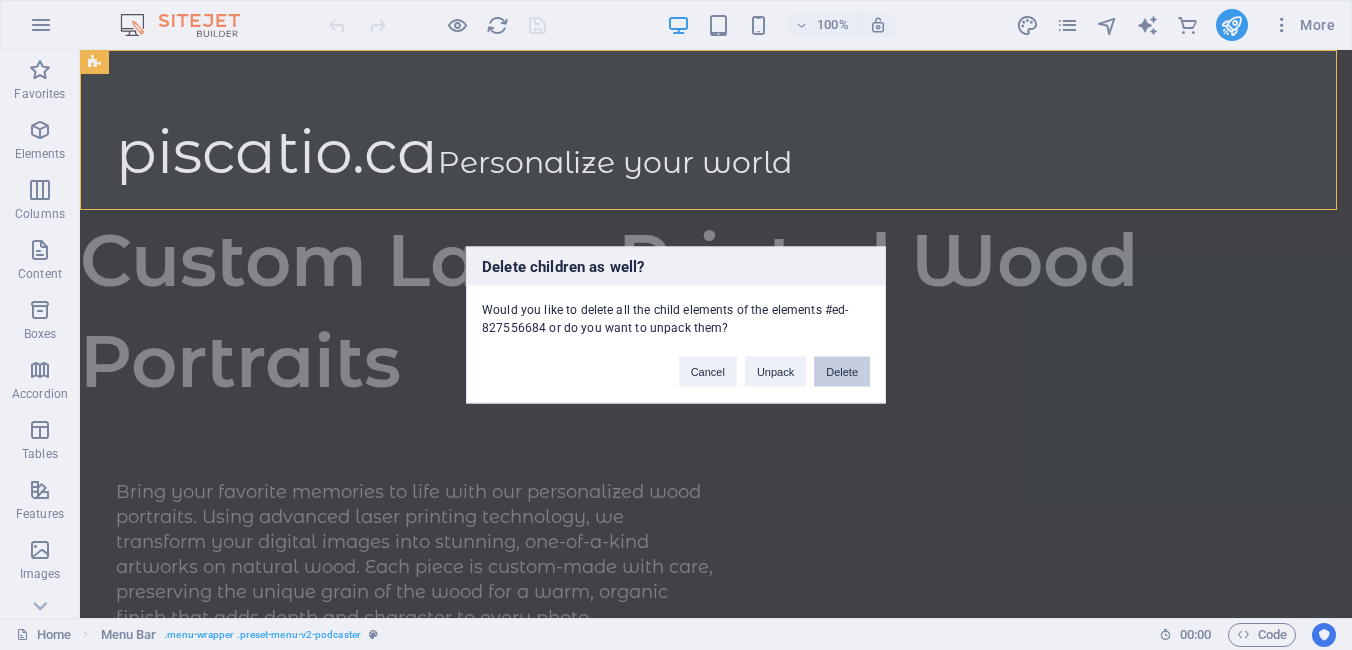 click on "Delete" at bounding box center [842, 372] 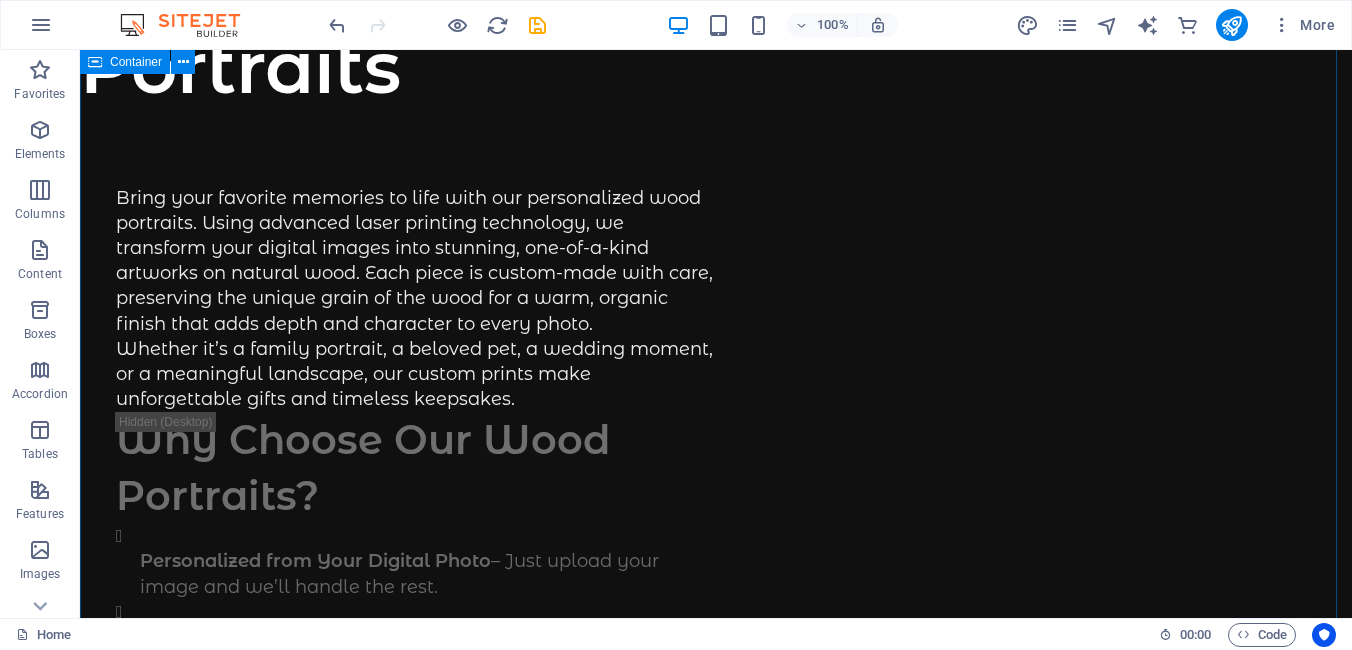 scroll, scrollTop: 0, scrollLeft: 0, axis: both 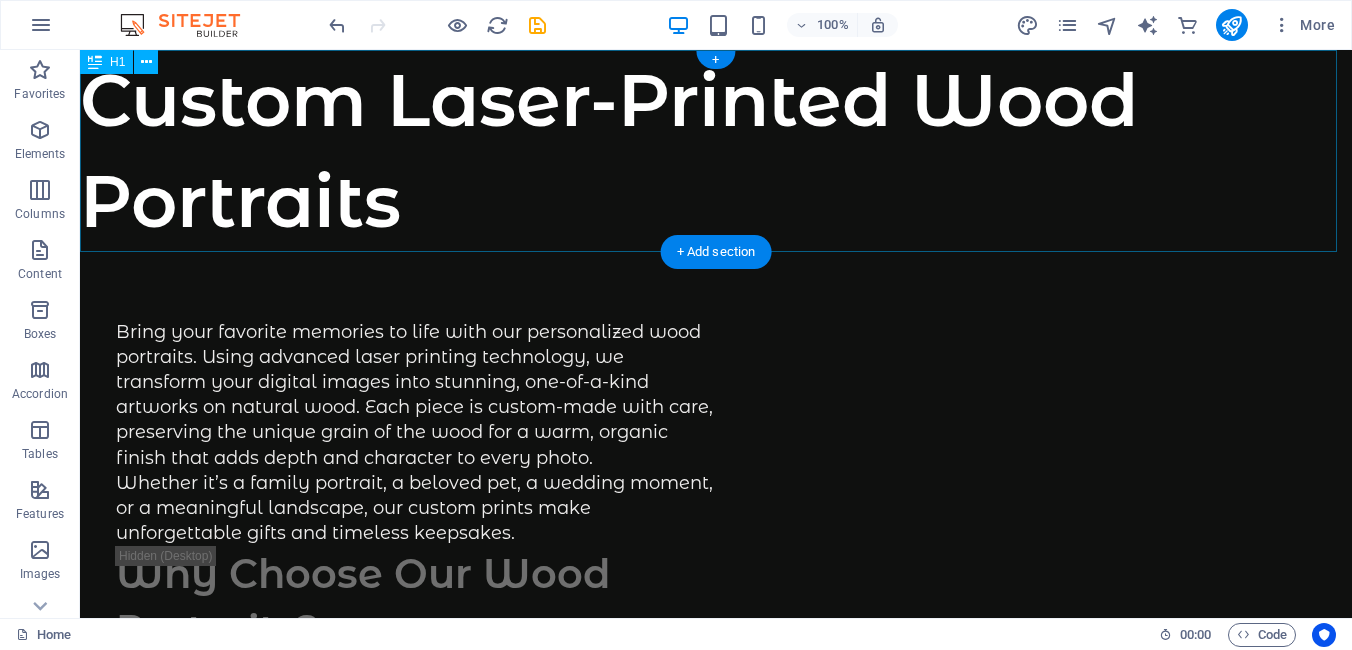 click on "Custom Laser-Printed Wood Portraits" at bounding box center (716, 151) 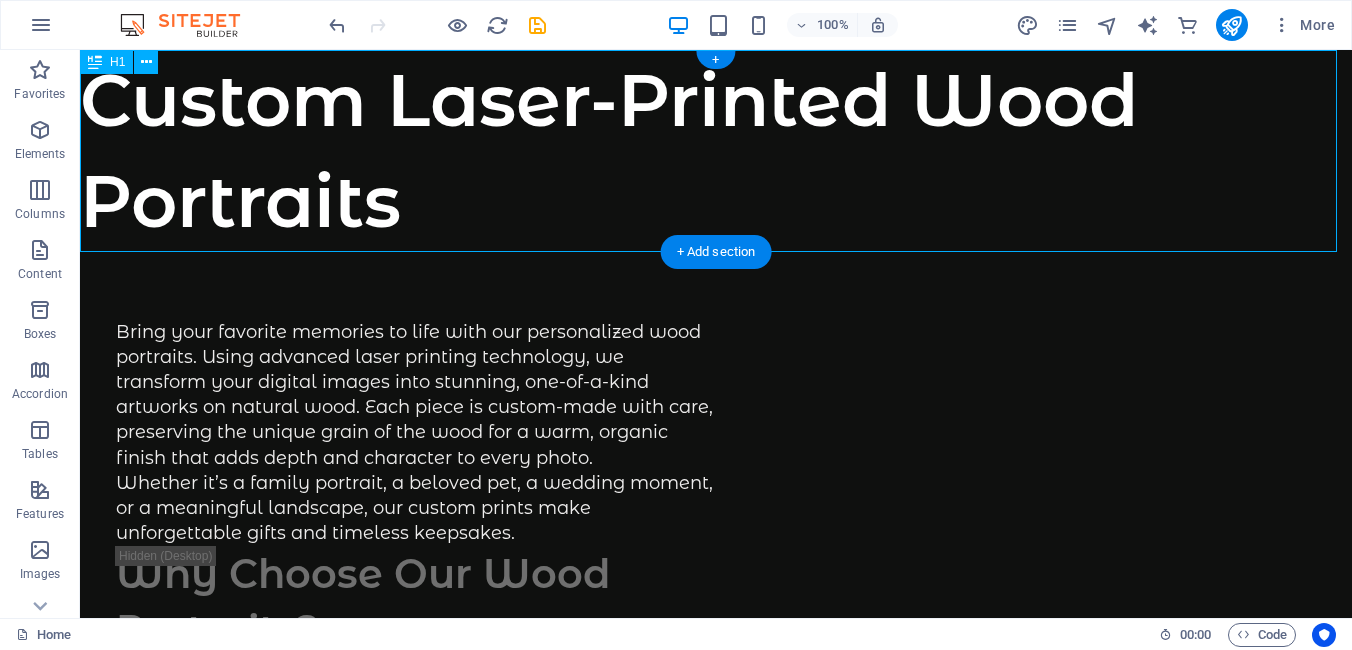 click on "Custom Laser-Printed Wood Portraits" at bounding box center (716, 151) 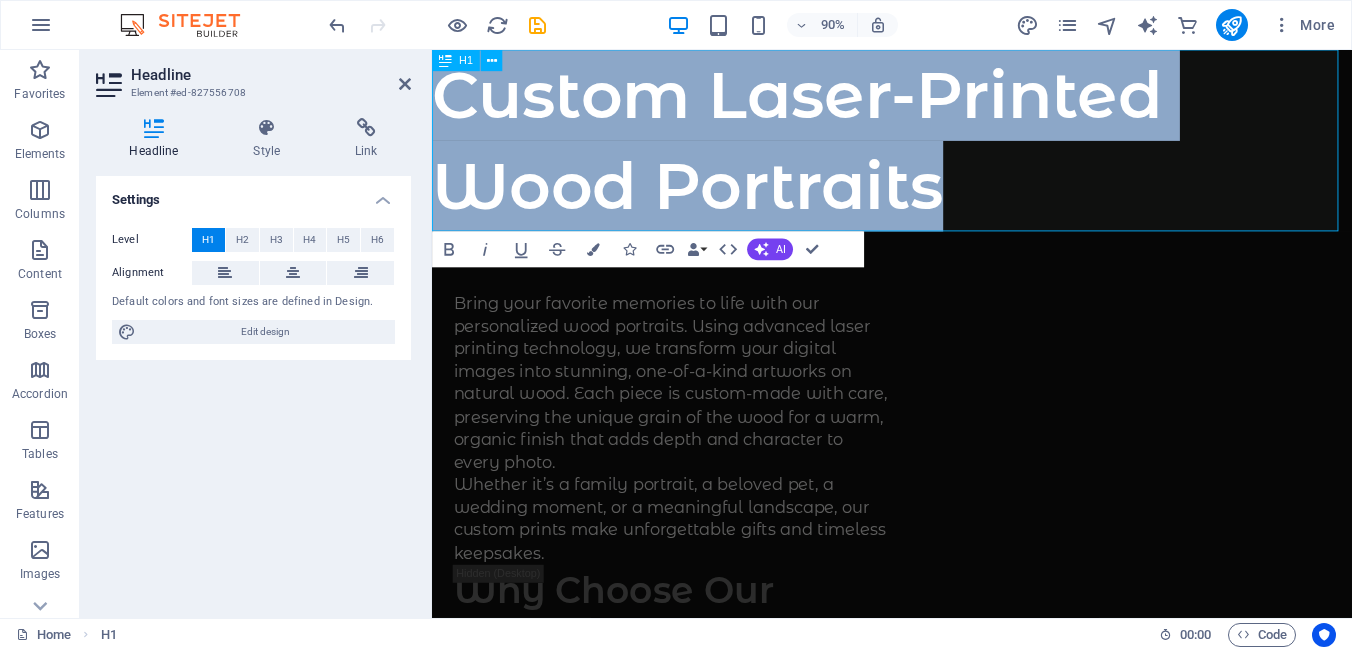 click on "Custom Laser-Printed Wood Portraits" at bounding box center (943, 151) 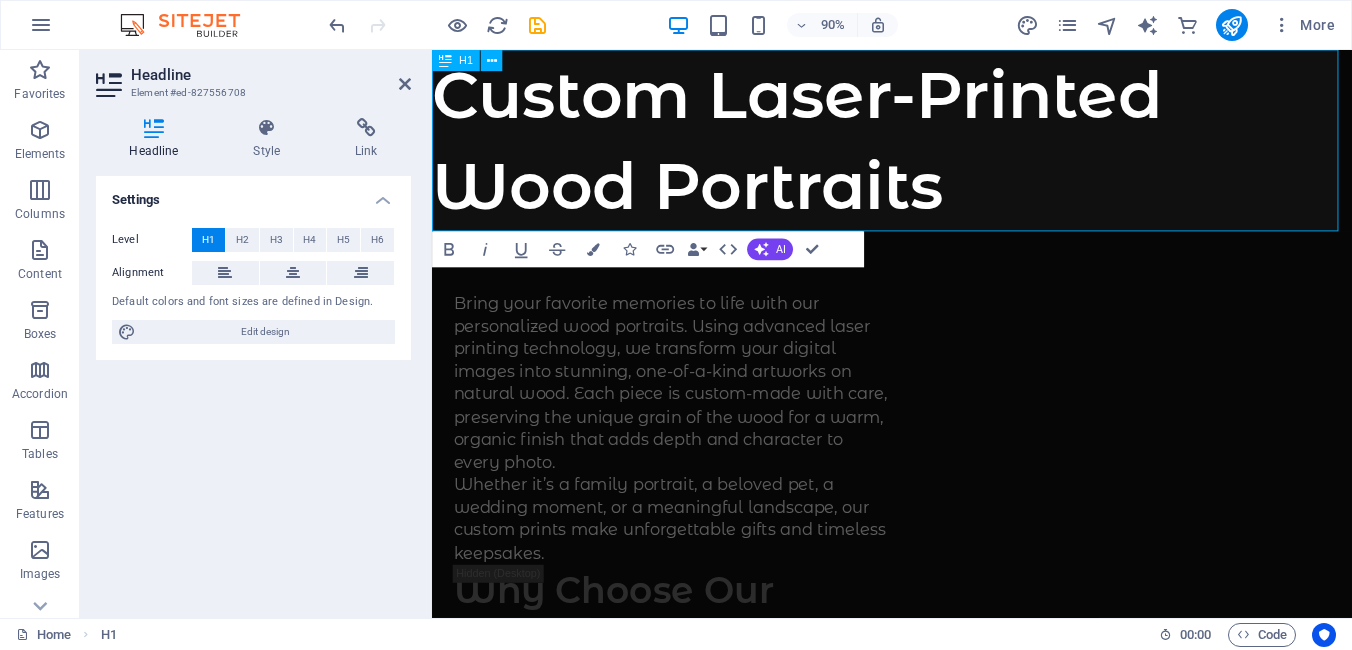click on "Custom Laser-Printed Wood Portraits" at bounding box center [943, 151] 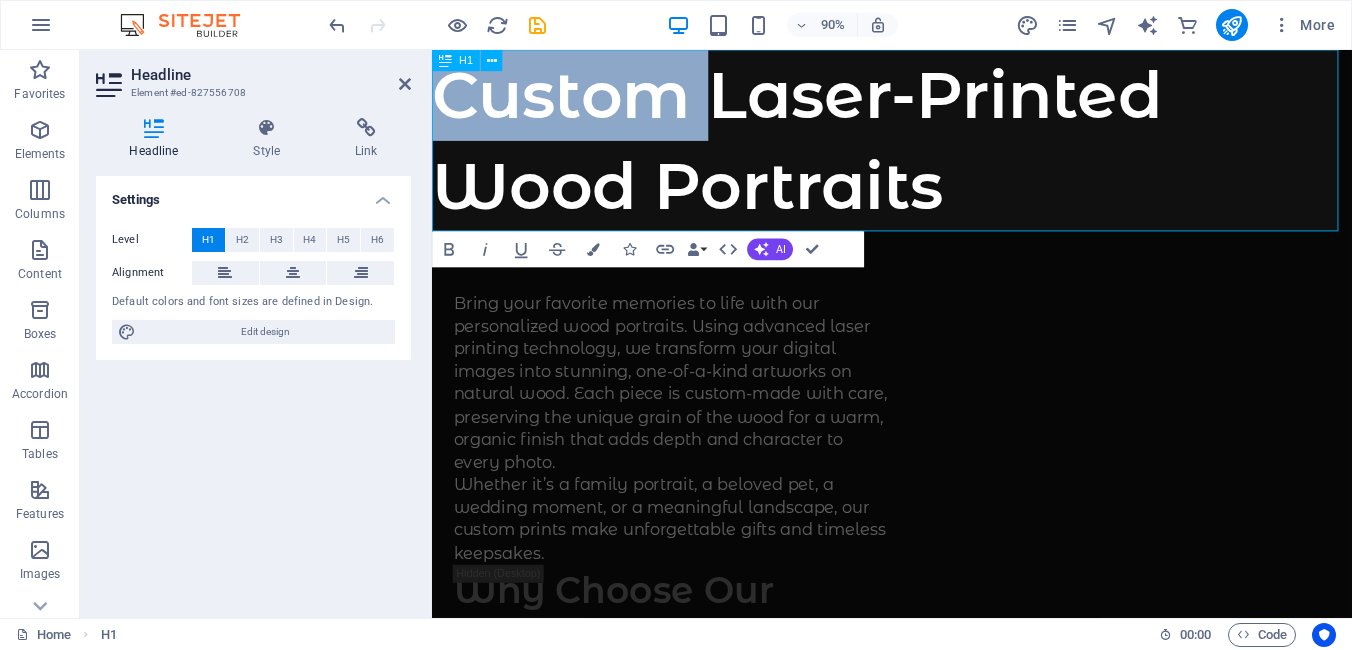 click on "Custom Laser-Printed Wood Portraits" at bounding box center (943, 151) 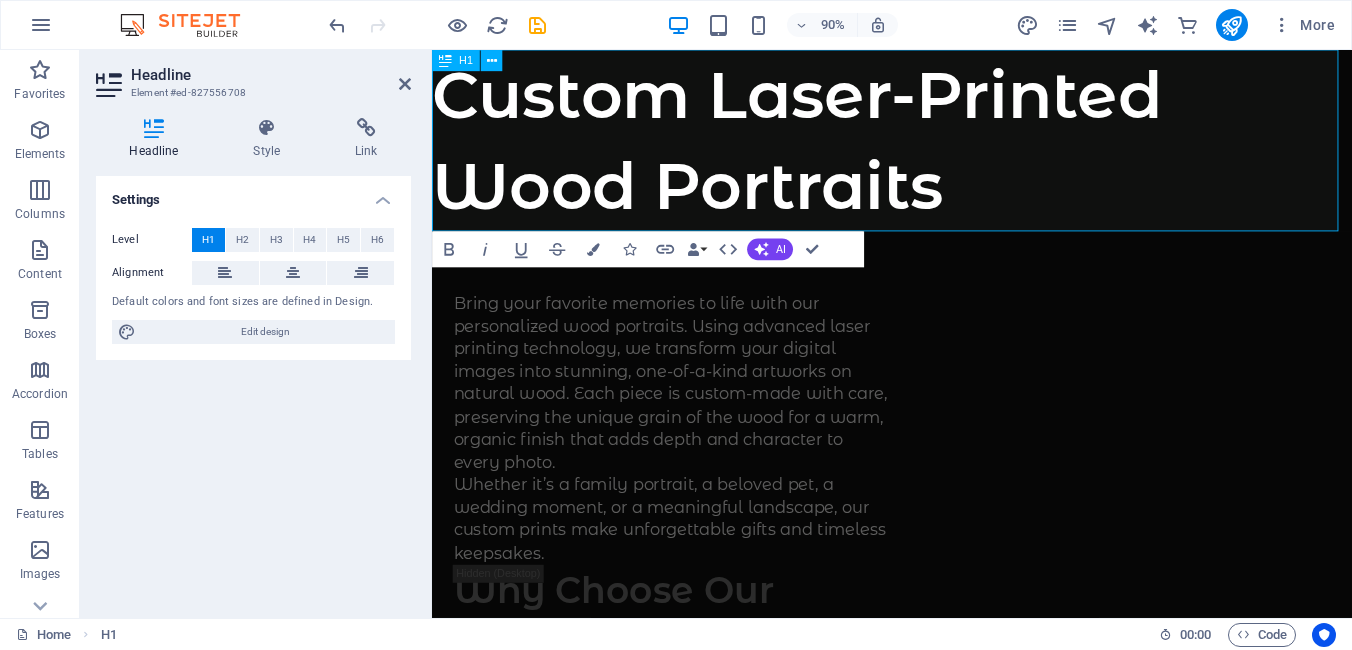 click on "Custom Laser-Printed Wood Portraits" at bounding box center [943, 151] 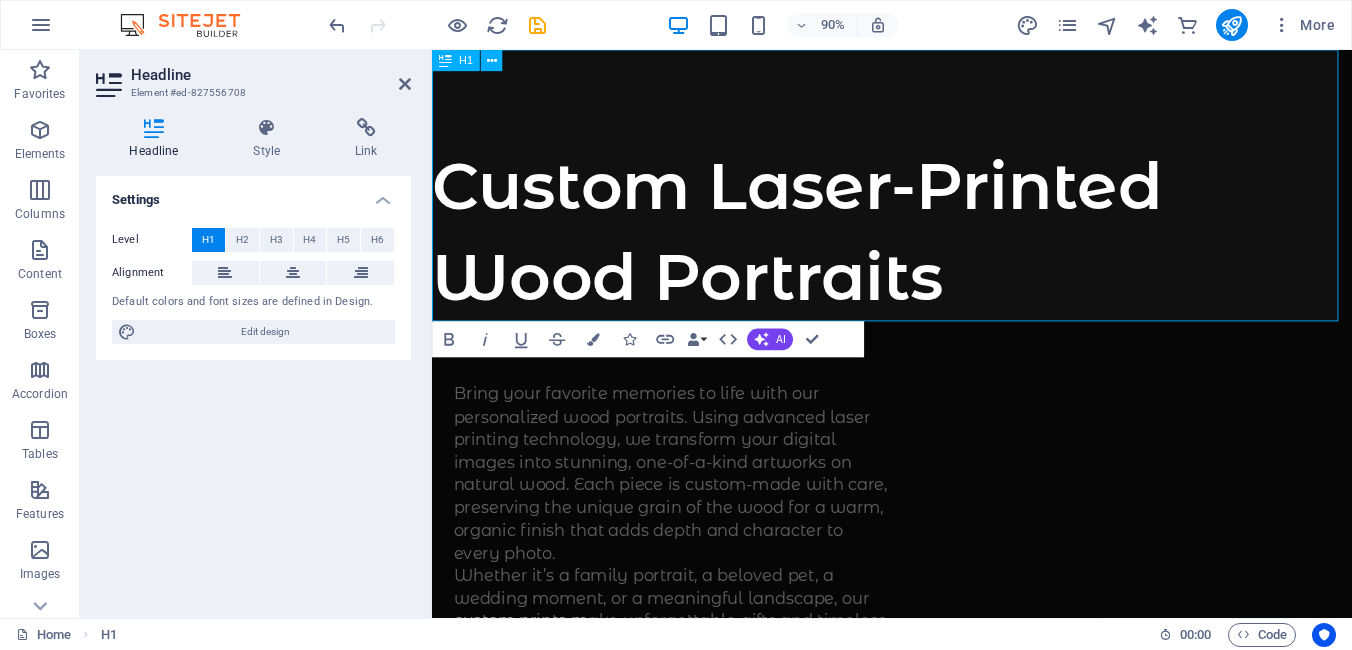 click on "‌Custom Laser-Printed Wood Portraits" at bounding box center (943, 201) 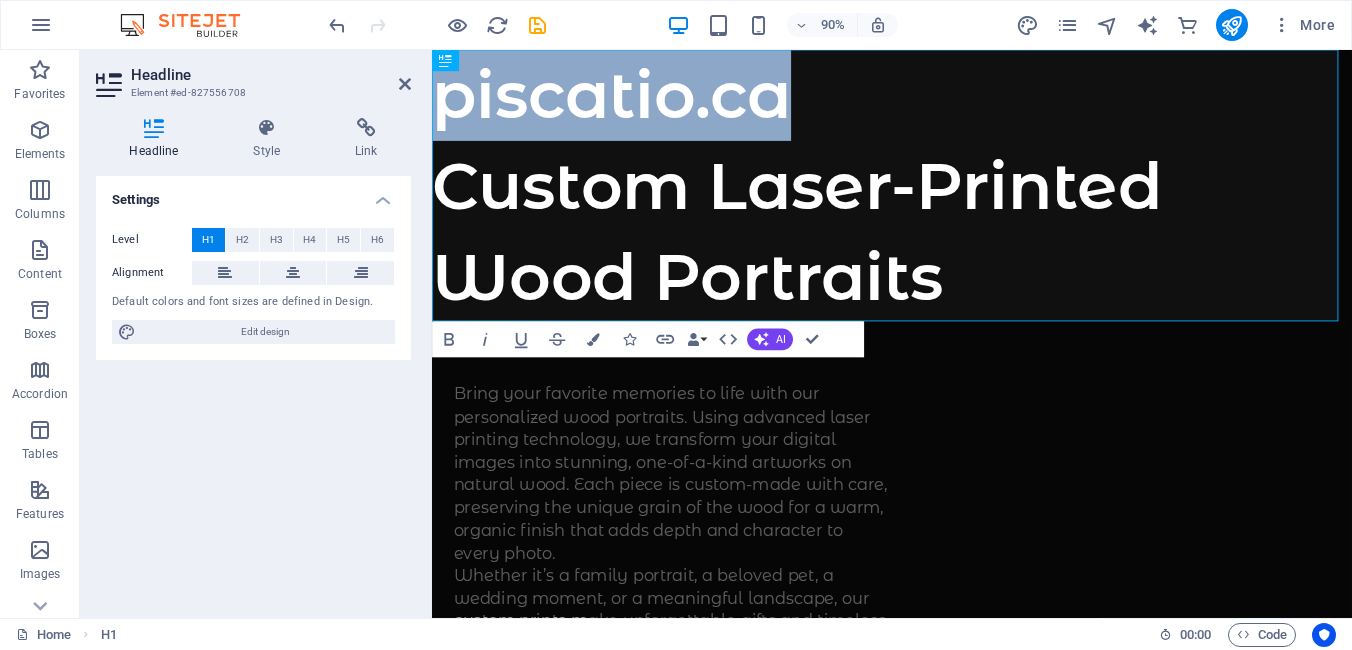 drag, startPoint x: 878, startPoint y: 104, endPoint x: 712, endPoint y: 156, distance: 173.95401 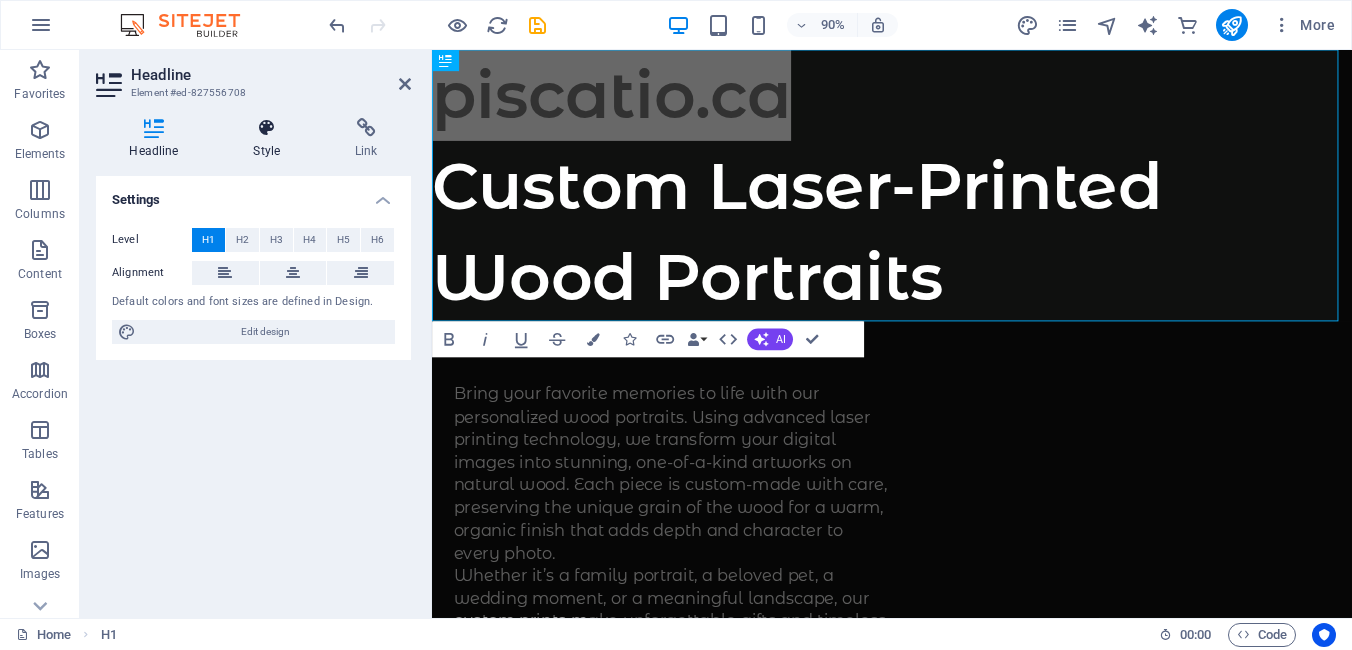 click at bounding box center [267, 128] 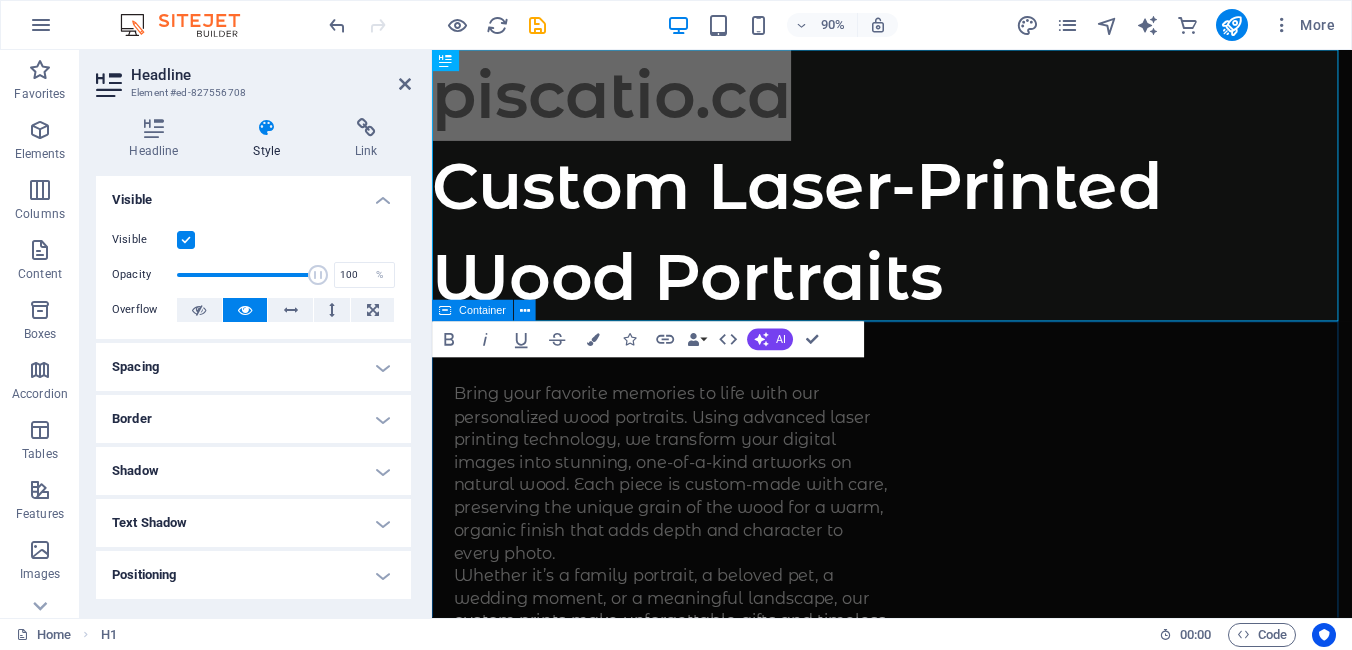 click on "Bring your favorite memories to life with our personalized wood portraits. Using advanced laser printing technology, we transform your digital images into stunning, one-of-a-kind artworks on natural wood. Each piece is custom-made with care, preserving the unique grain of the wood for a warm, organic finish that adds depth and character to every photo. Whether it’s a family portrait, a beloved pet, a wedding moment, or a meaningful landscape, our custom prints make unforgettable gifts and timeless keepsakes. Why Choose Our Wood Portraits? Personalized from Your Digital Photo  – Just upload your image and we’ll handle the rest. Laser Precision Printing  – High-quality detail and contrast that lasts. Natural Wood Finish  – Every print is unique, thanks to the grain and texture of real wood. Handcrafted with Care  – Designed to bring beauty and meaning to your space. Perfect for Any Occasion" at bounding box center (943, 3069) 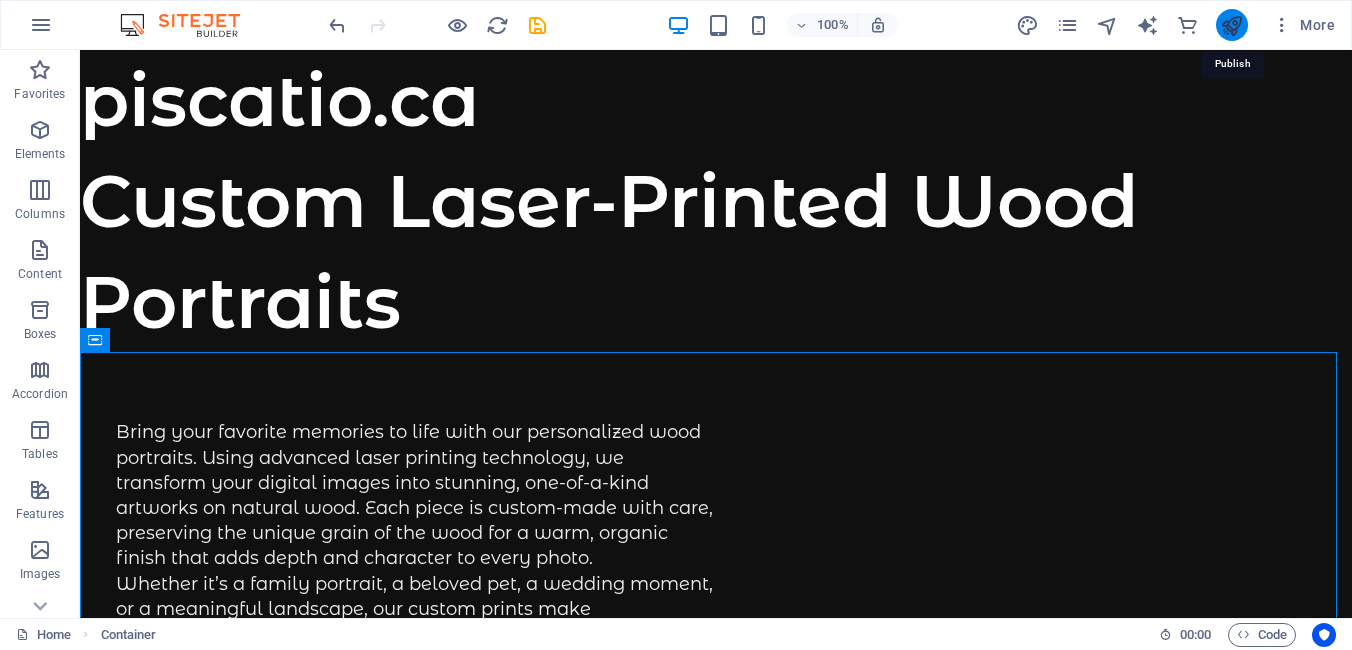 click at bounding box center (1231, 25) 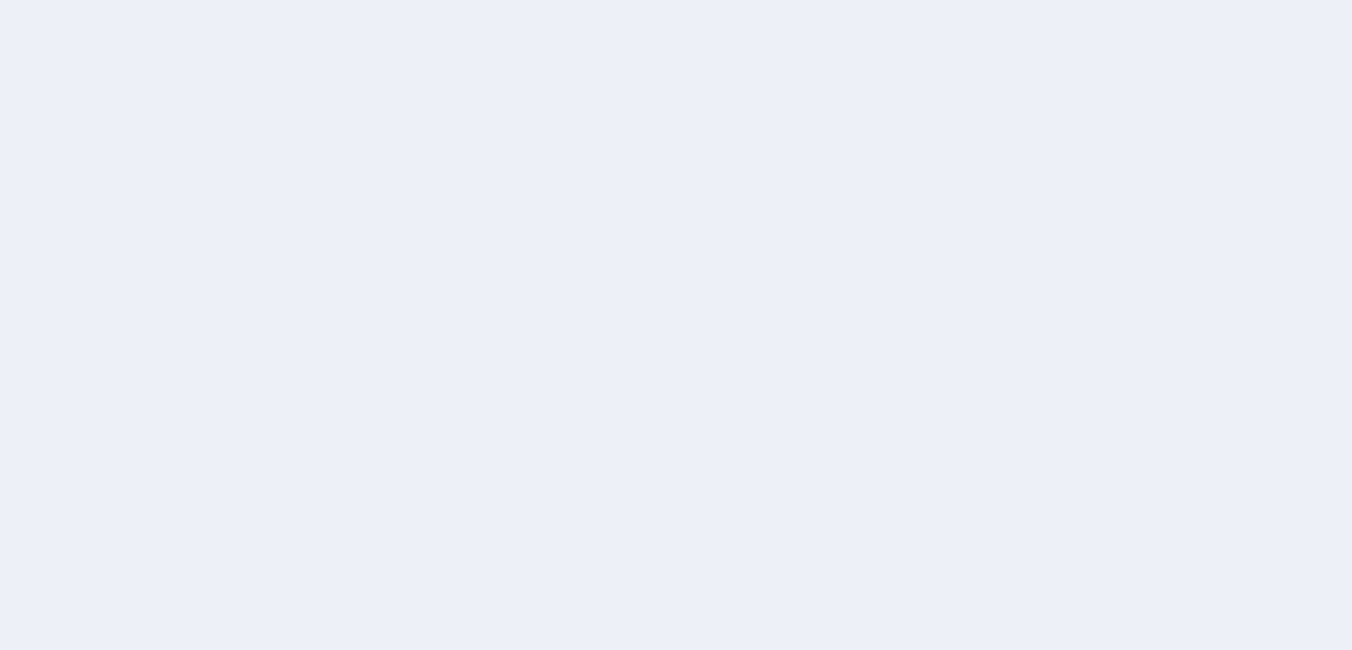 scroll, scrollTop: 0, scrollLeft: 0, axis: both 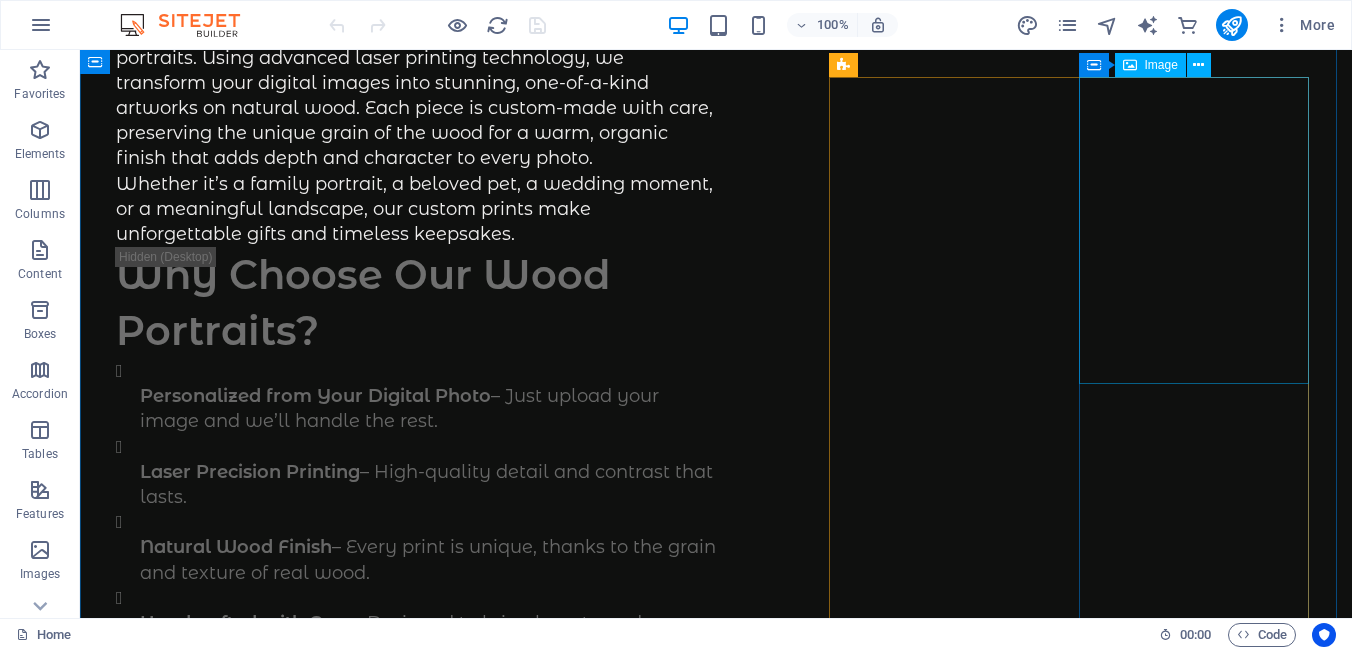 click at bounding box center (231, 3664) 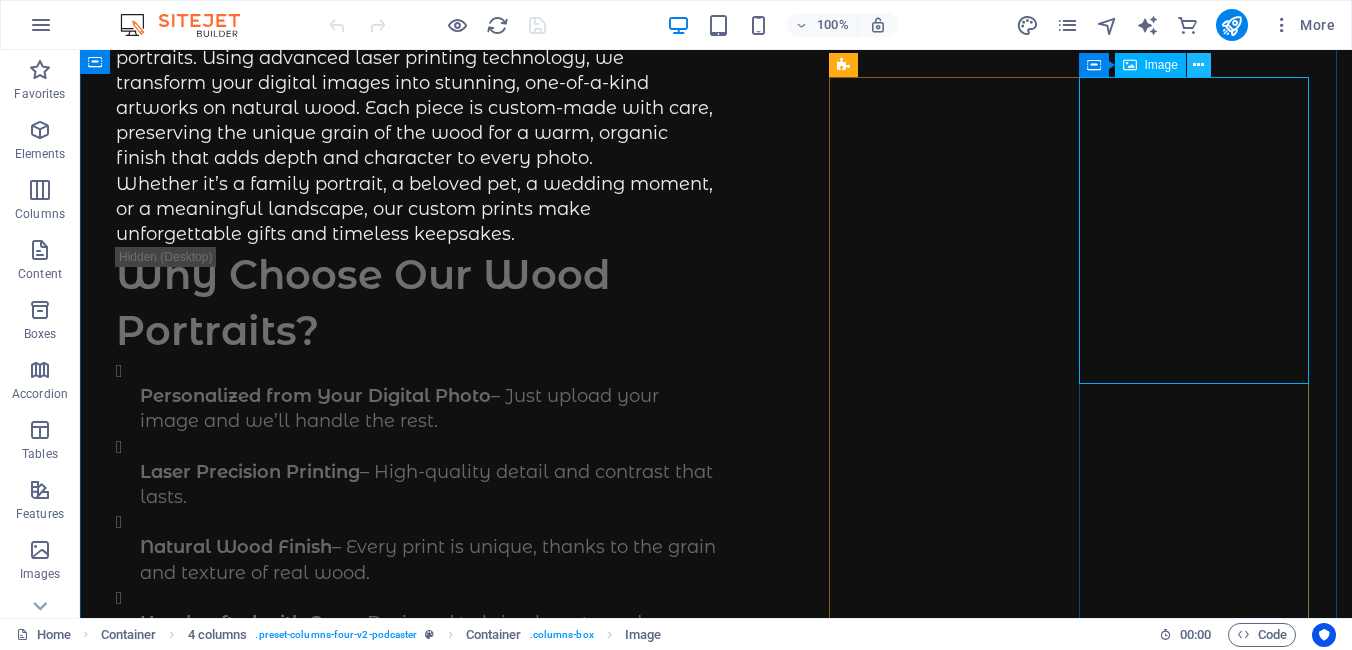 click at bounding box center (1198, 65) 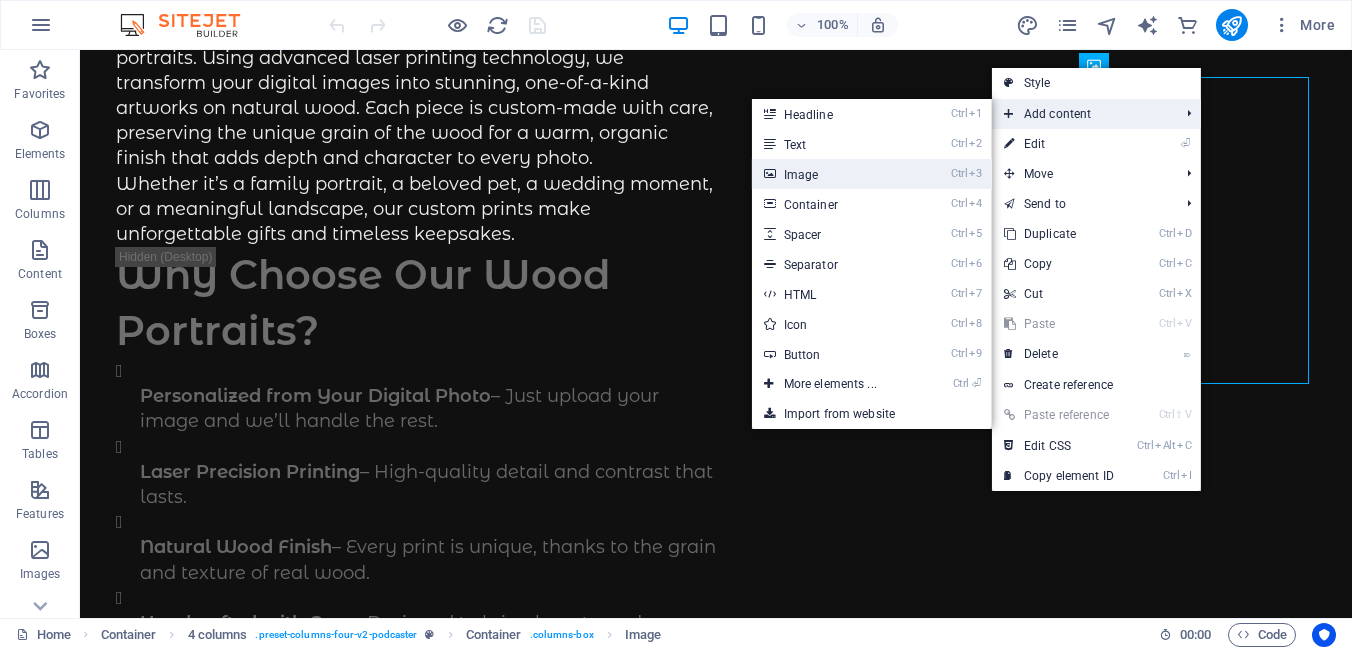 click on "Ctrl 3  Image" at bounding box center [834, 174] 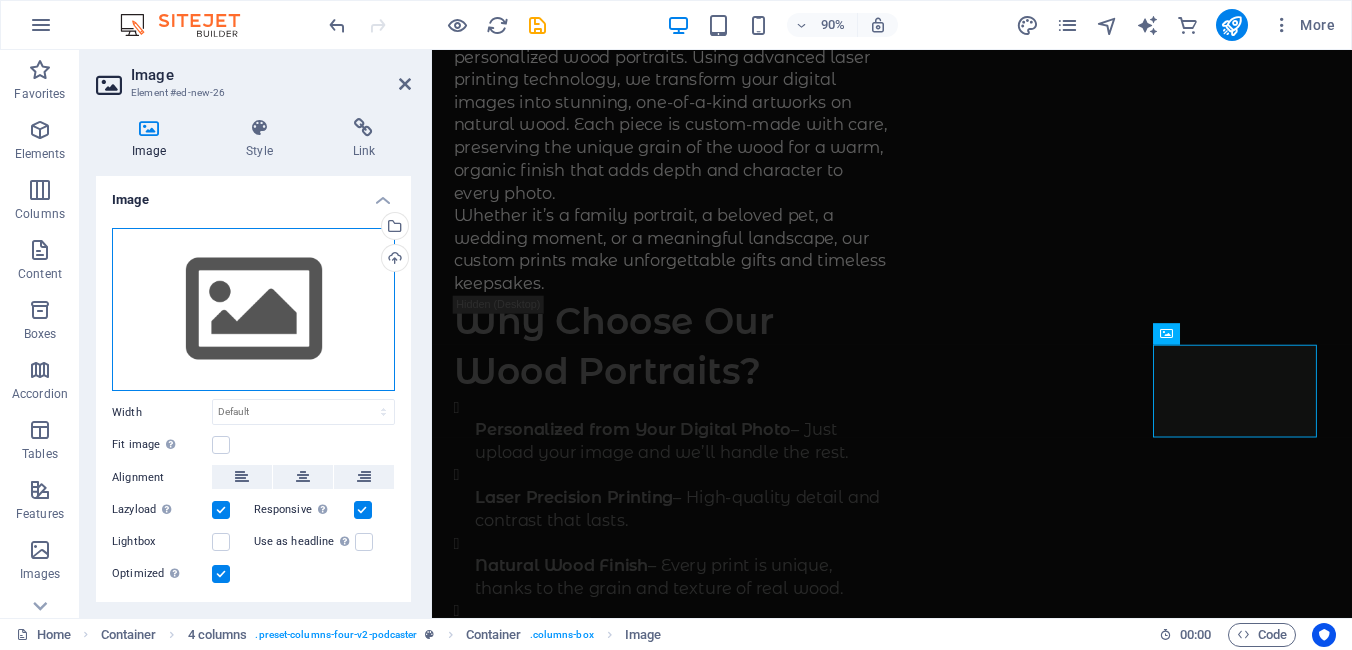 click on "Drag files here, click to choose files or select files from Files or our free stock photos & videos" at bounding box center [253, 310] 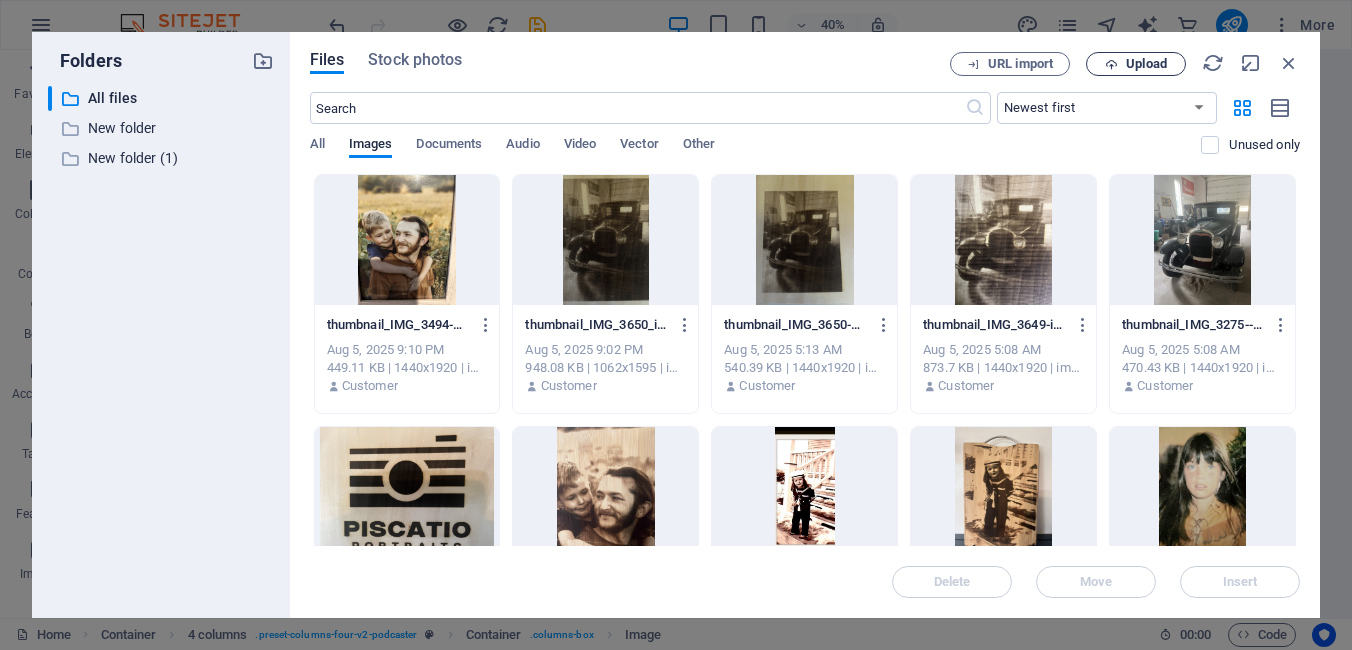 click on "Upload" at bounding box center (1136, 64) 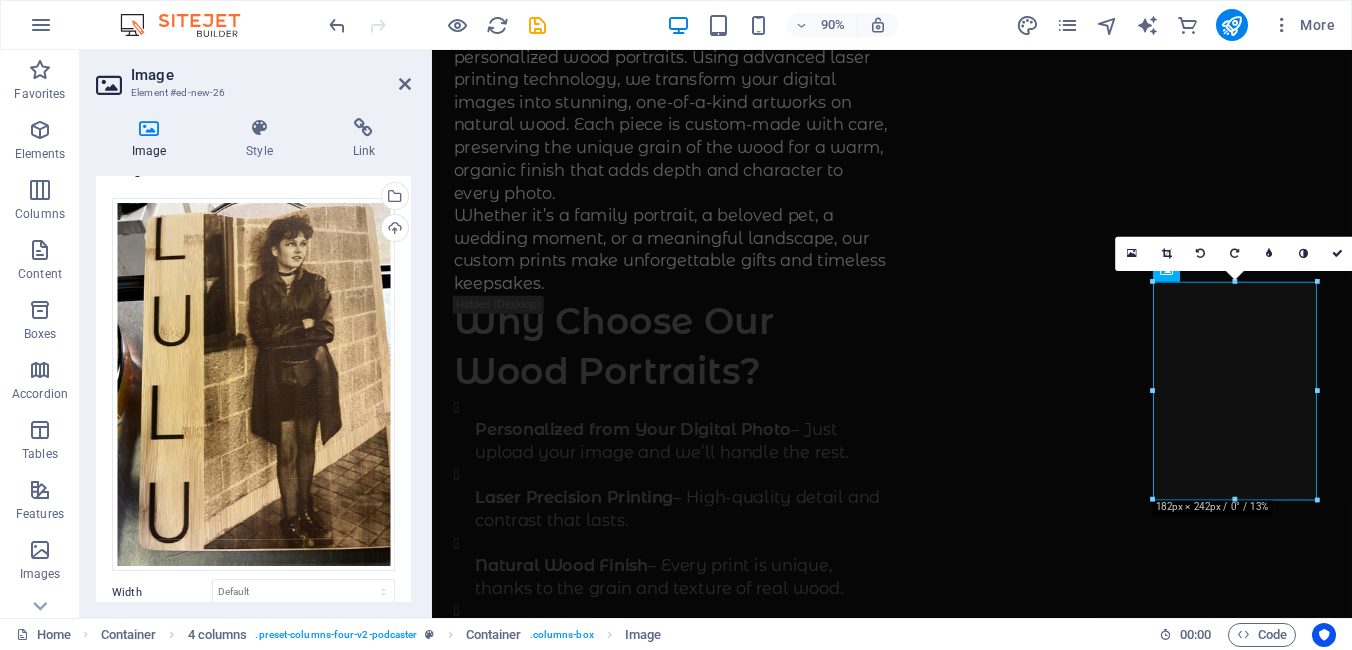 scroll, scrollTop: 0, scrollLeft: 0, axis: both 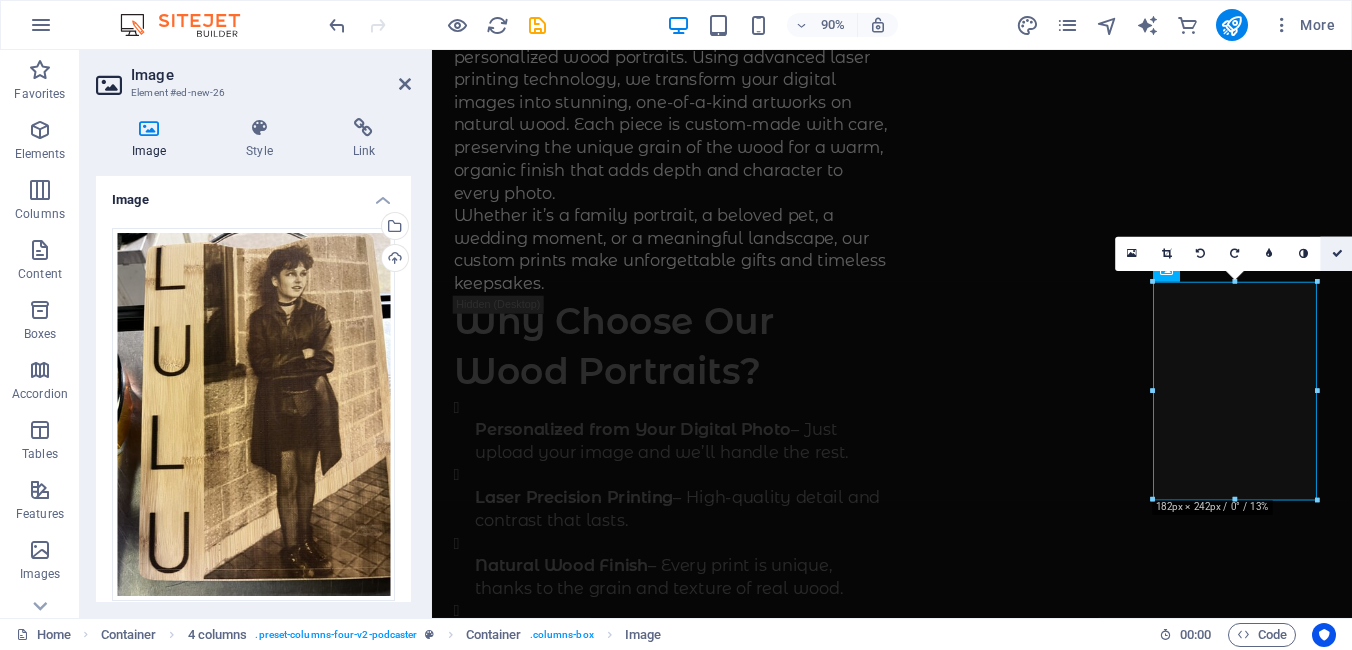 click at bounding box center [1337, 254] 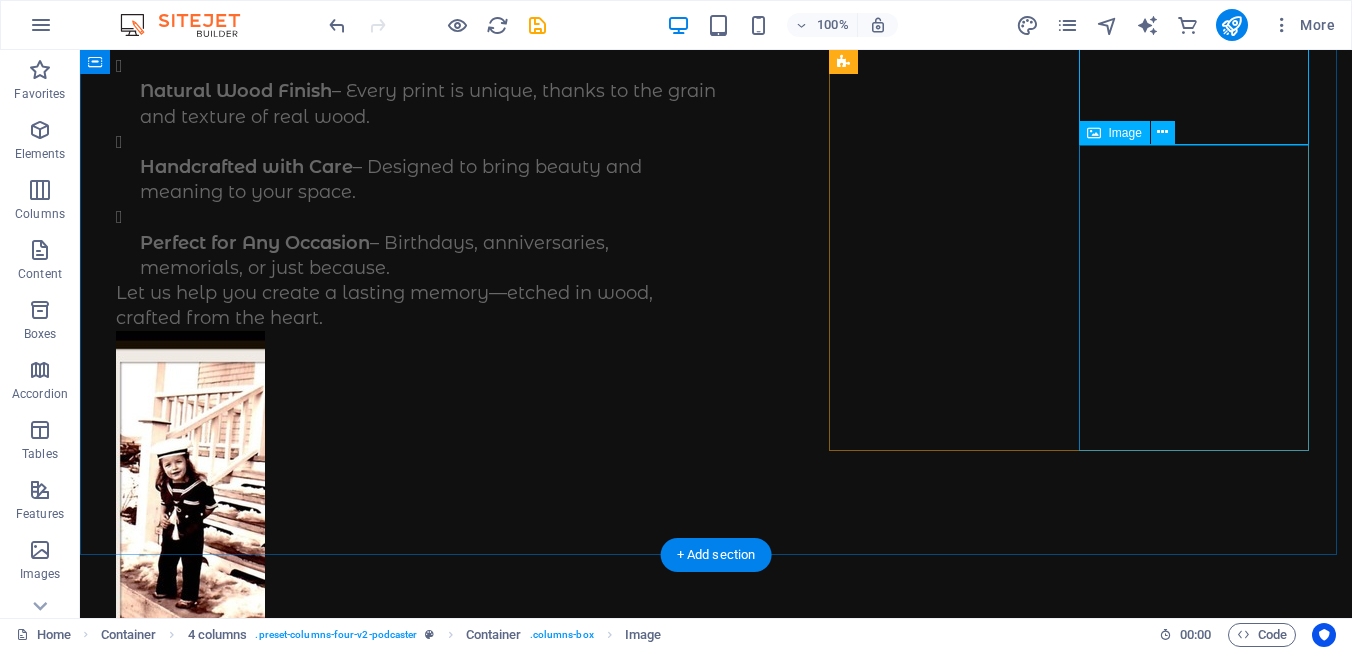scroll, scrollTop: 865, scrollLeft: 0, axis: vertical 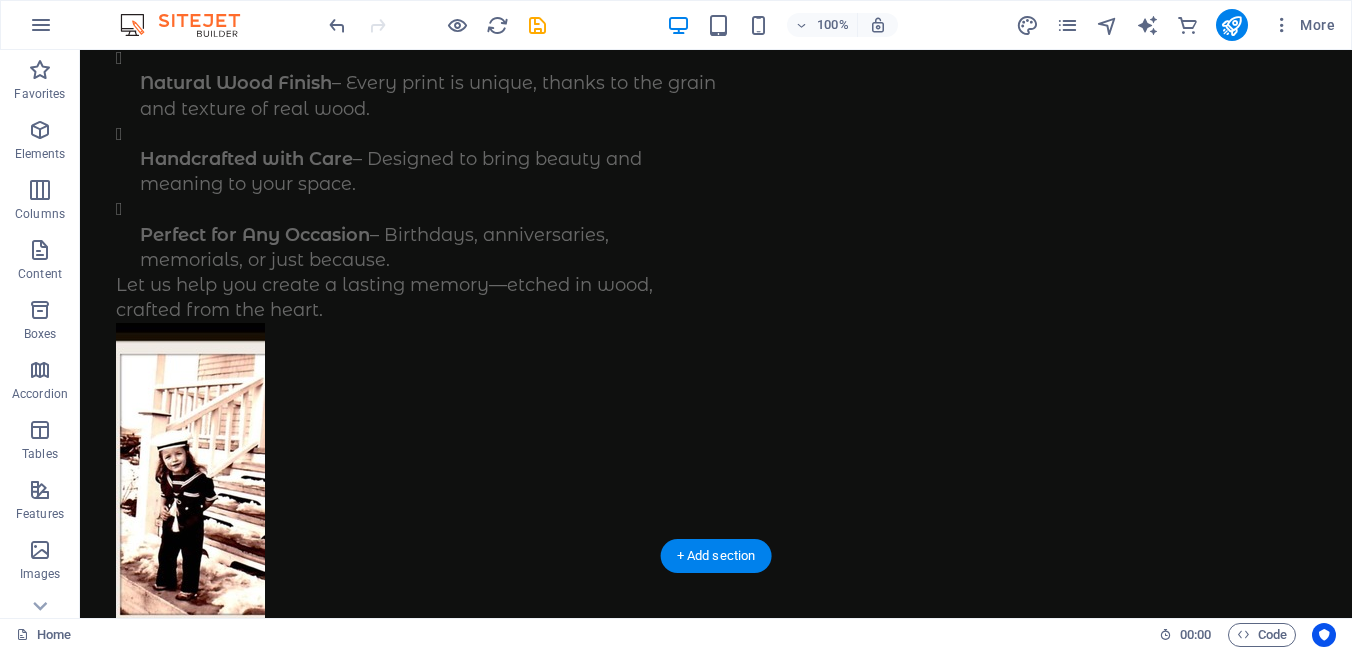 drag, startPoint x: 1253, startPoint y: 87, endPoint x: 1220, endPoint y: 363, distance: 277.96582 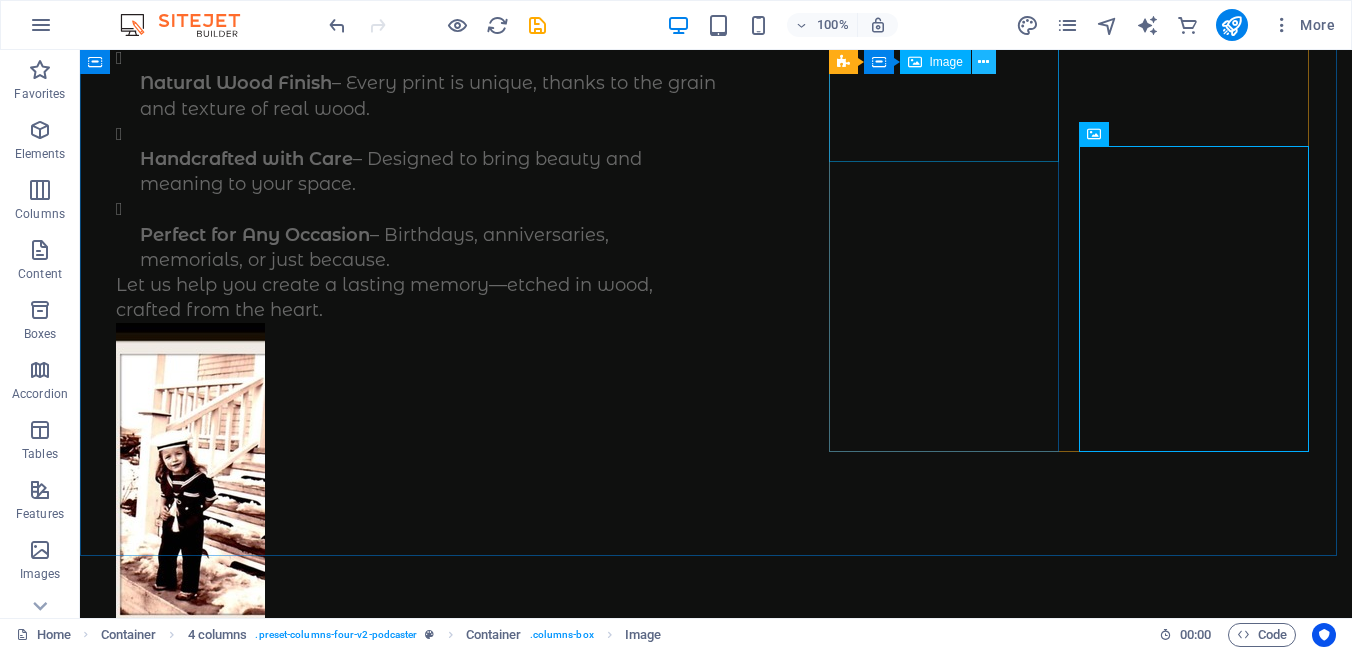 click at bounding box center [983, 62] 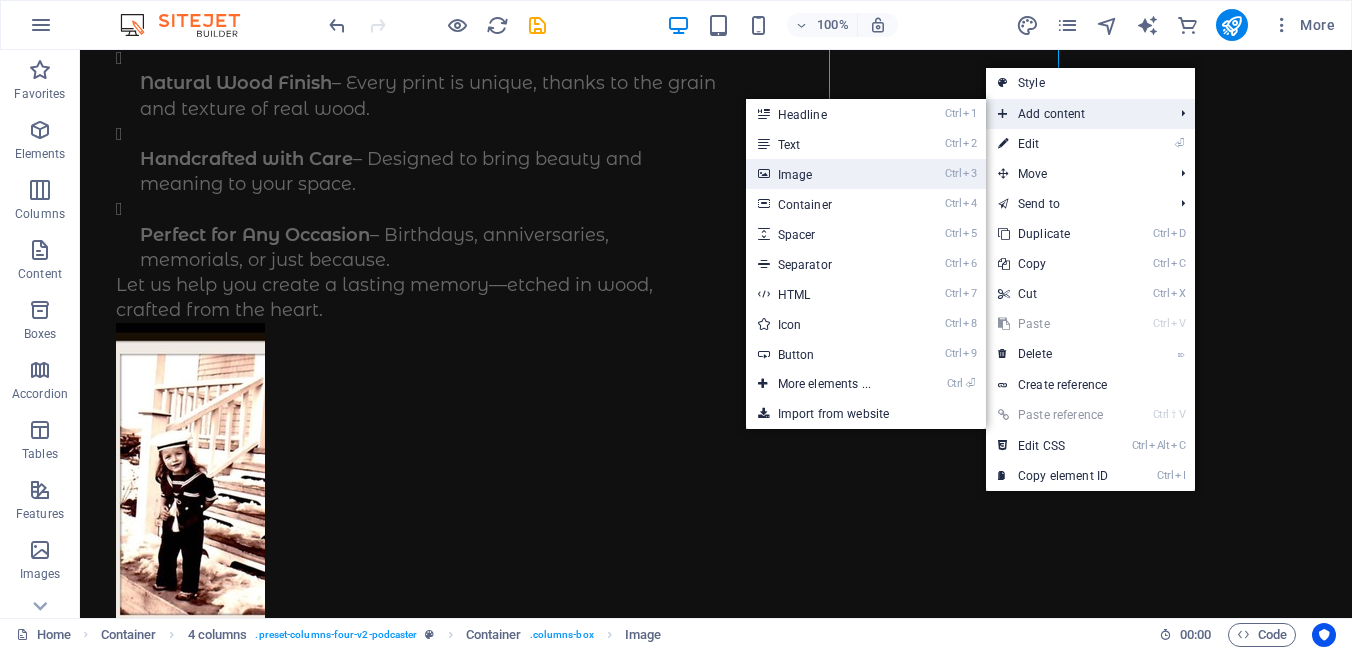 drag, startPoint x: 794, startPoint y: 169, endPoint x: 402, endPoint y: 127, distance: 394.2436 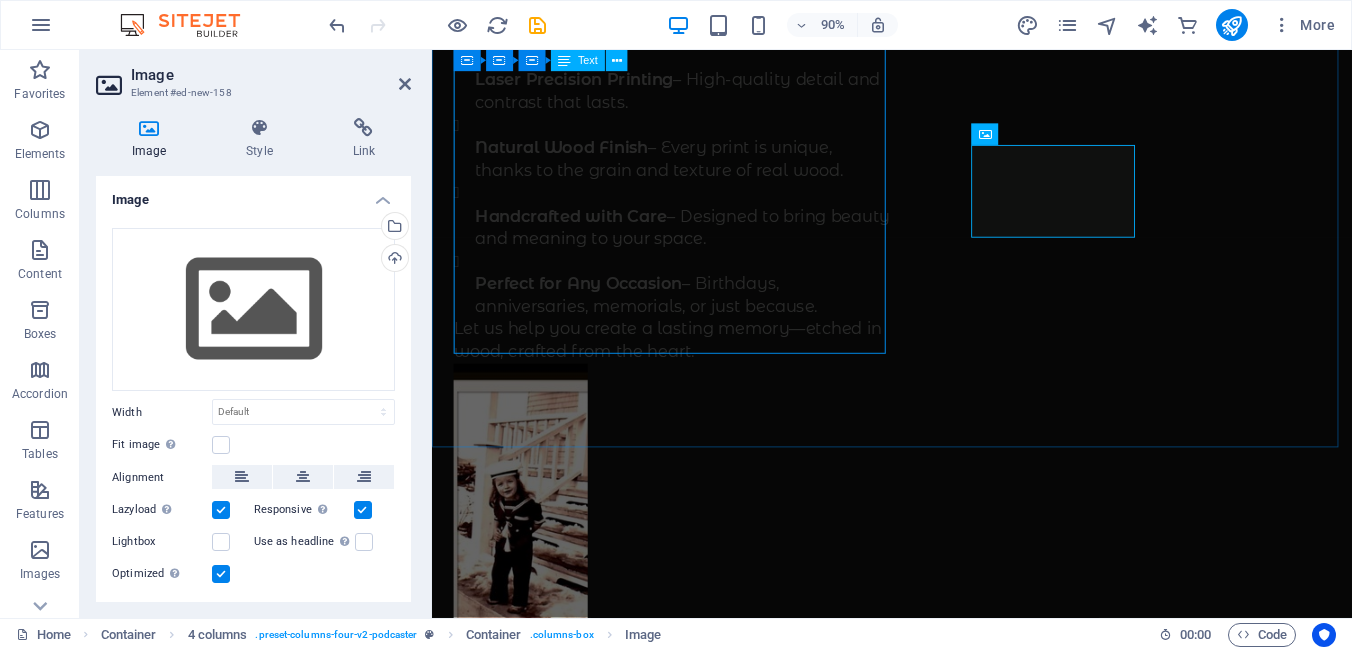 scroll, scrollTop: 875, scrollLeft: 0, axis: vertical 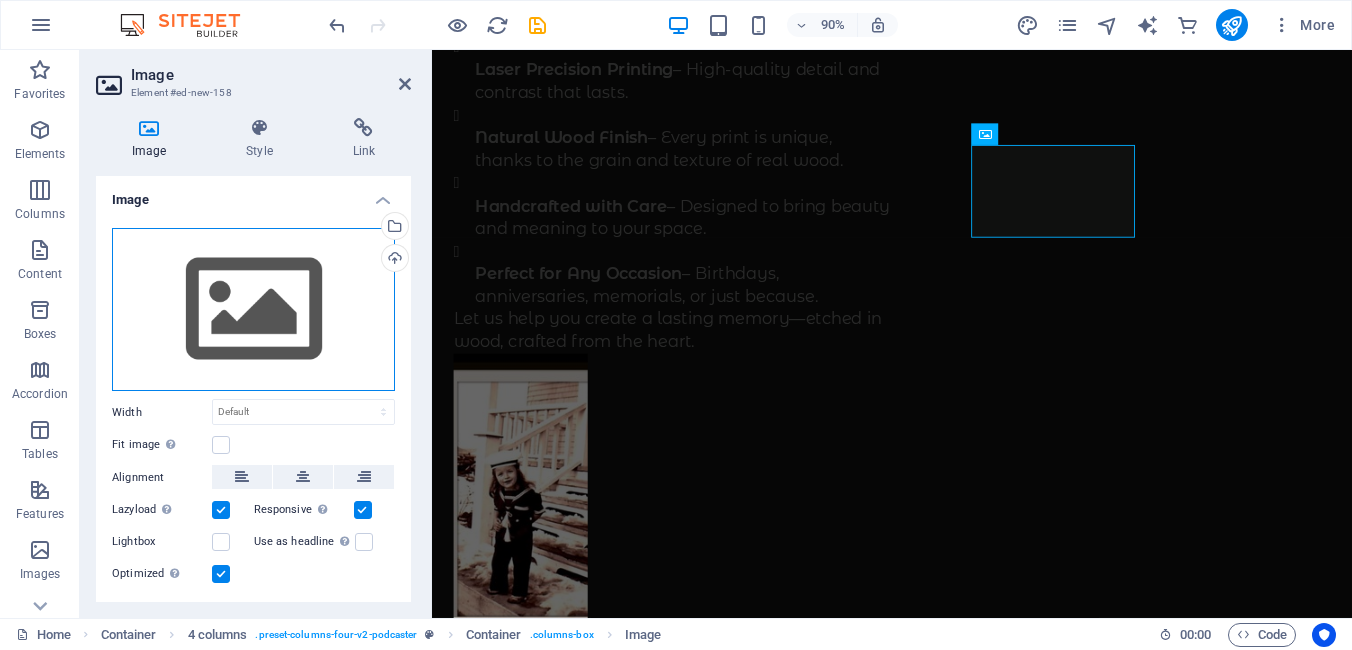 click on "Drag files here, click to choose files or select files from Files or our free stock photos & videos" at bounding box center (253, 310) 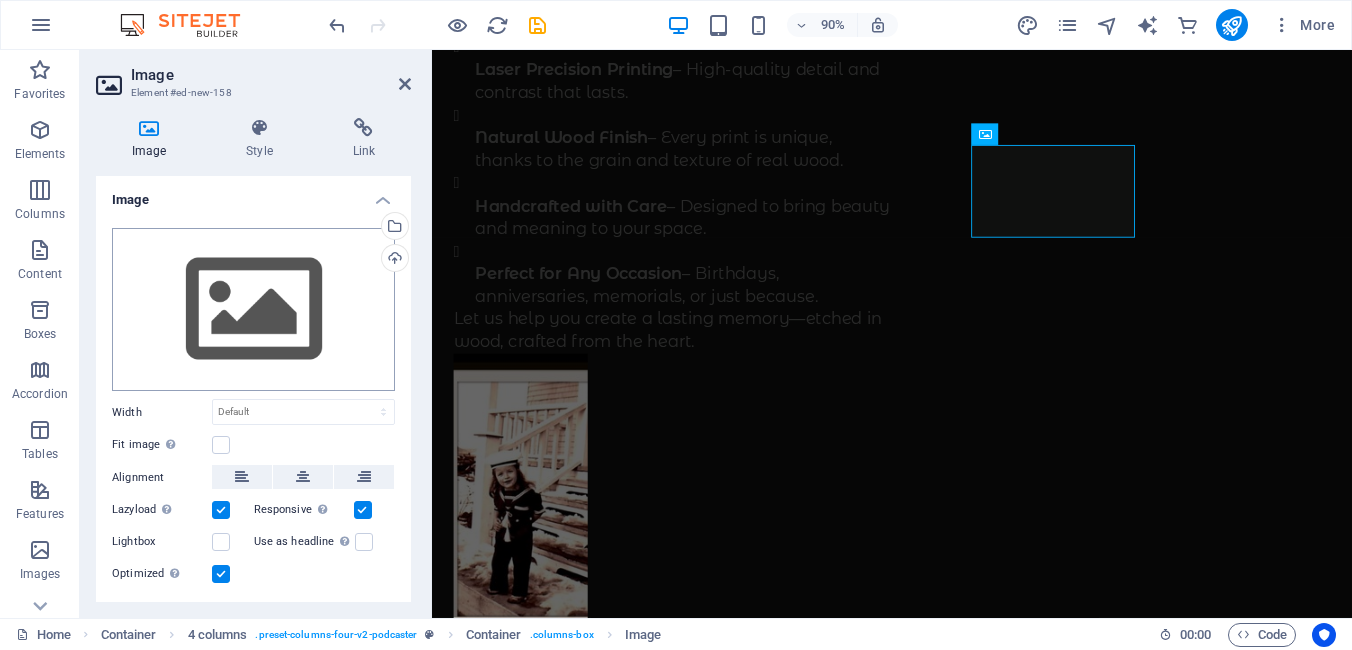 scroll, scrollTop: 850, scrollLeft: 0, axis: vertical 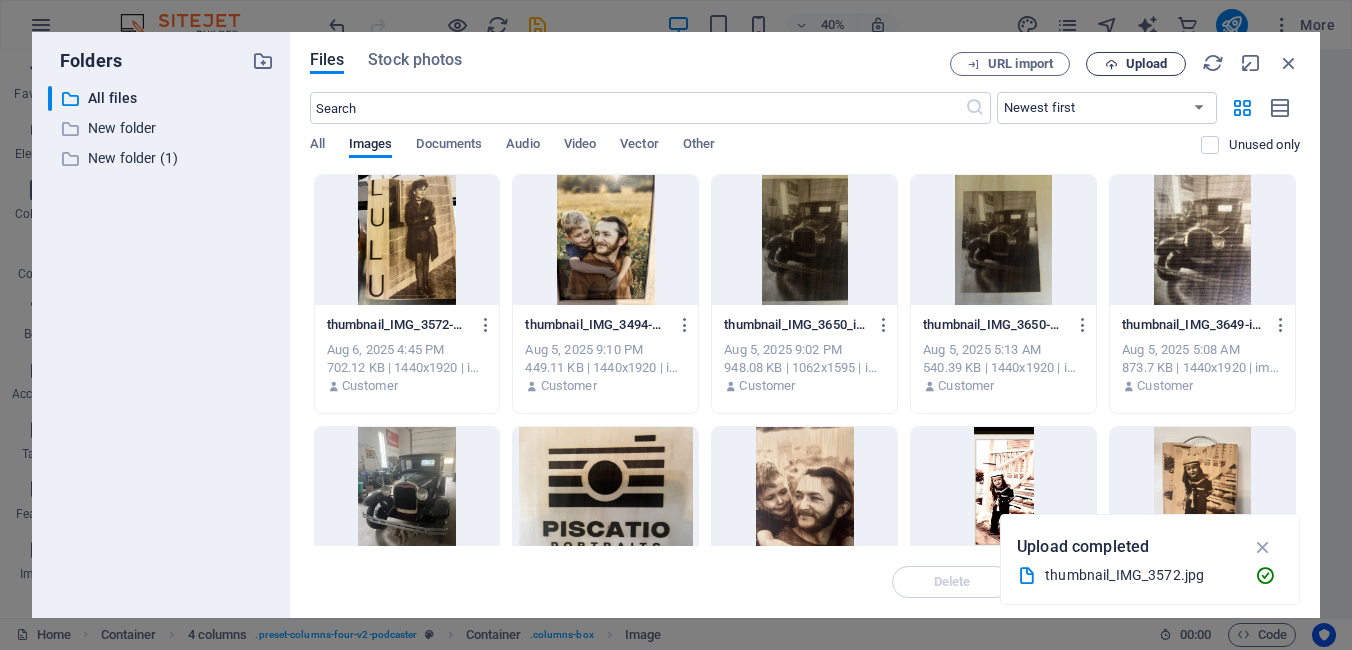 click on "Upload" at bounding box center [1146, 64] 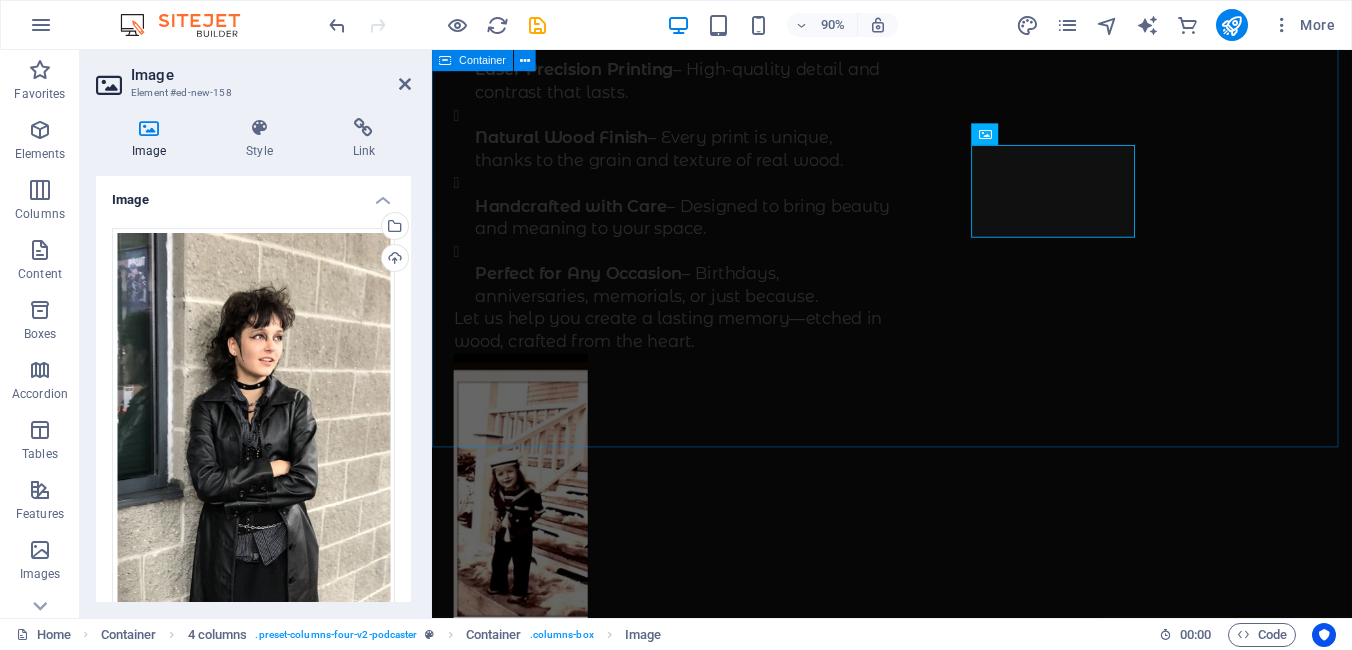 scroll, scrollTop: 922, scrollLeft: 0, axis: vertical 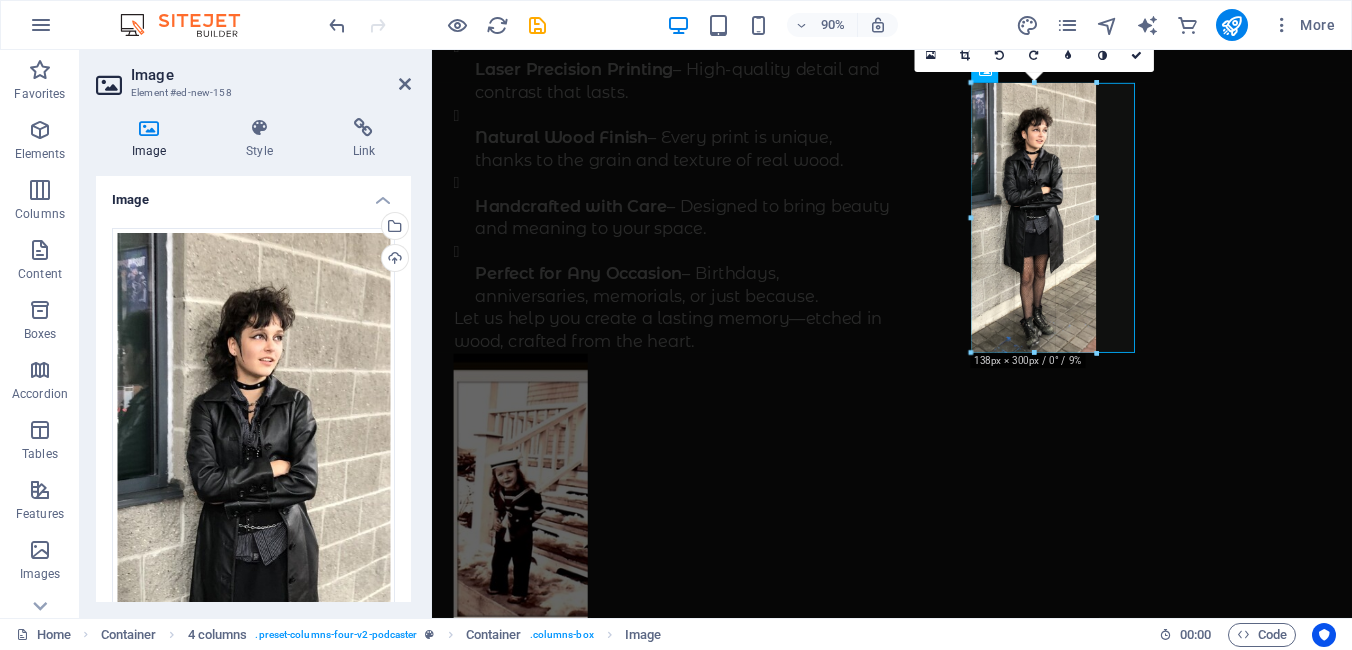 drag, startPoint x: 1053, startPoint y: 395, endPoint x: 686, endPoint y: 272, distance: 387.0633 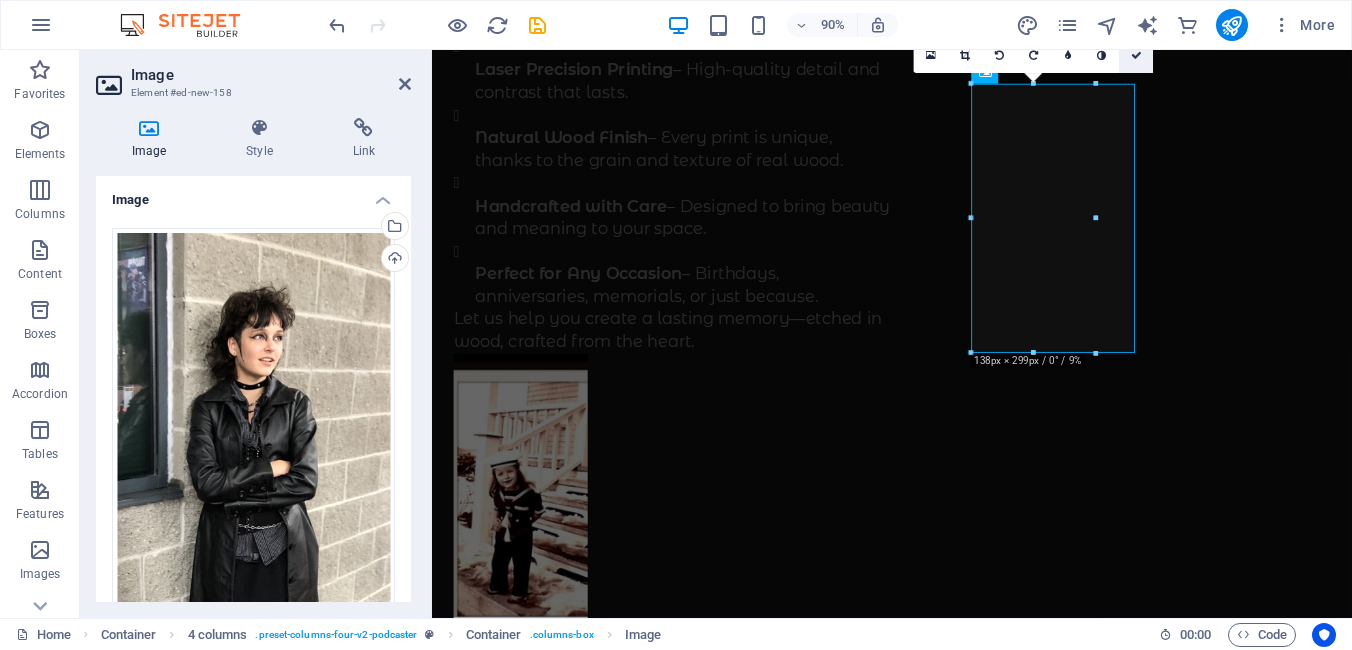 click at bounding box center [1136, 56] 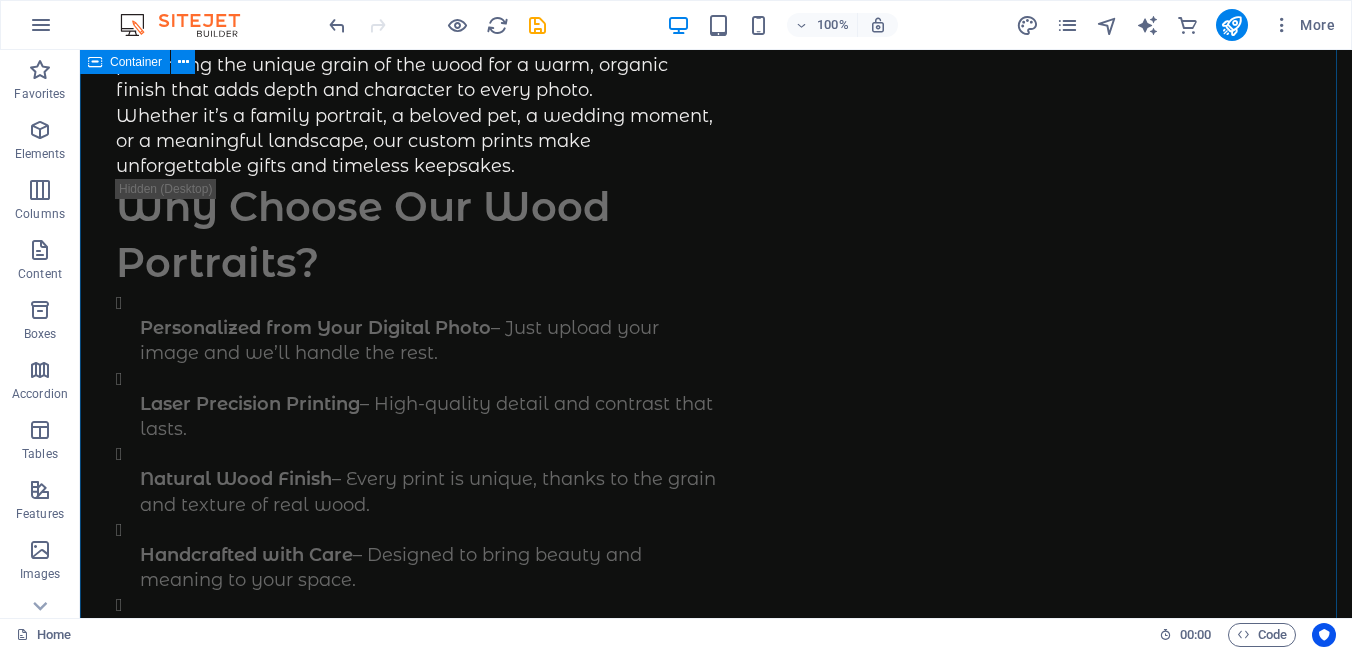 scroll, scrollTop: 768, scrollLeft: 0, axis: vertical 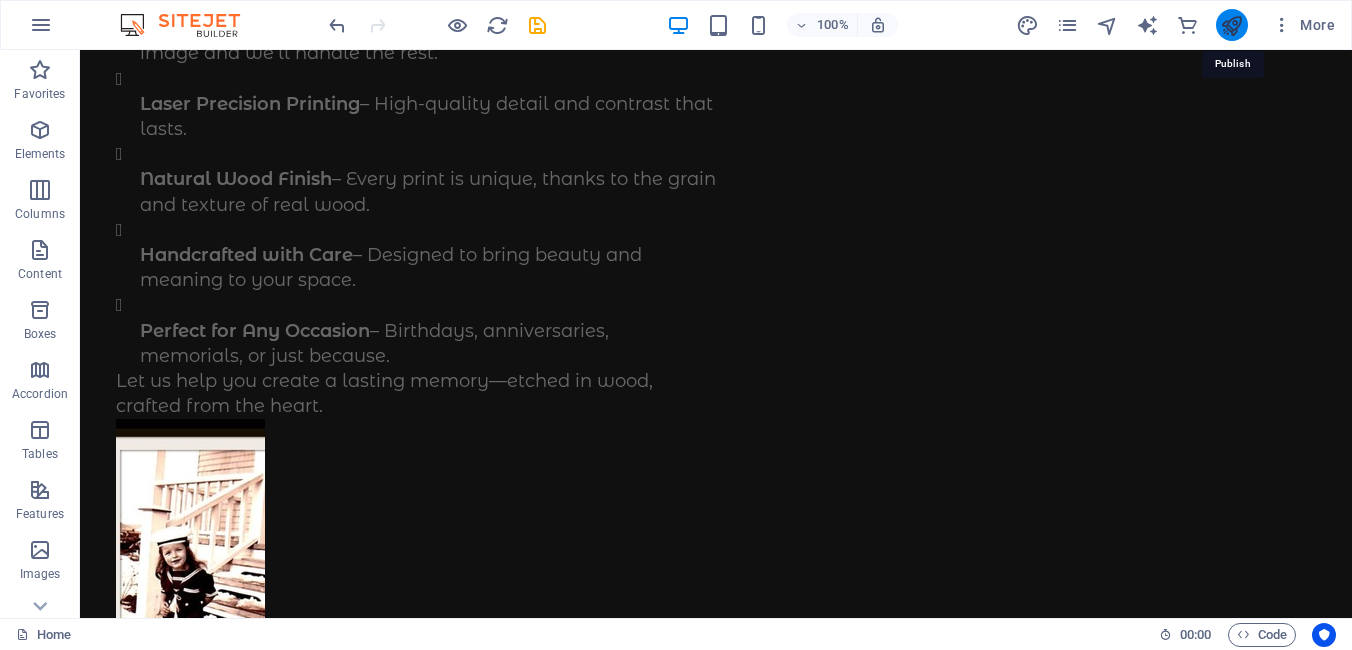 click at bounding box center [1231, 25] 